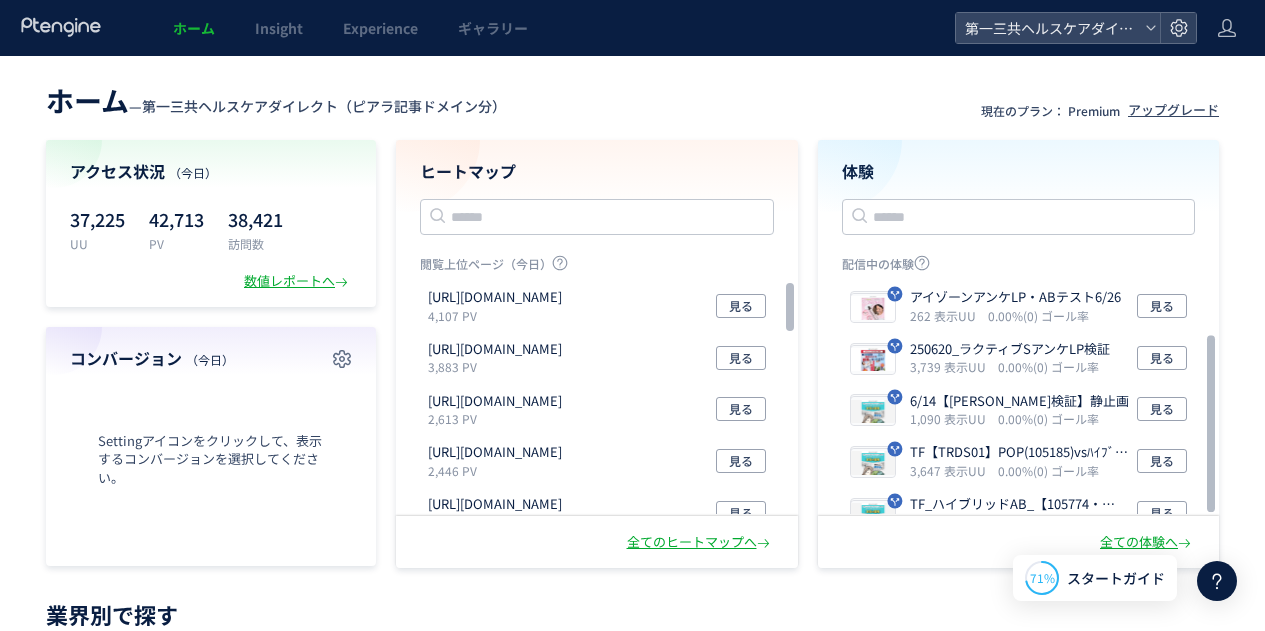 scroll, scrollTop: 0, scrollLeft: 0, axis: both 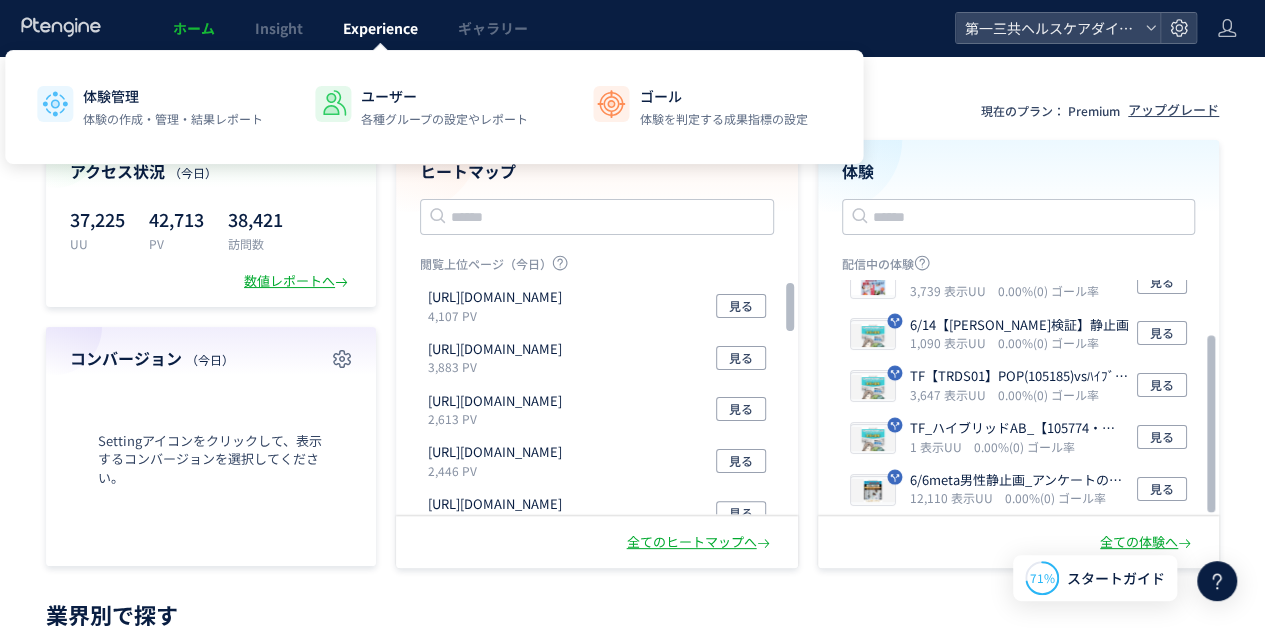 click on "Experience" at bounding box center (380, 28) 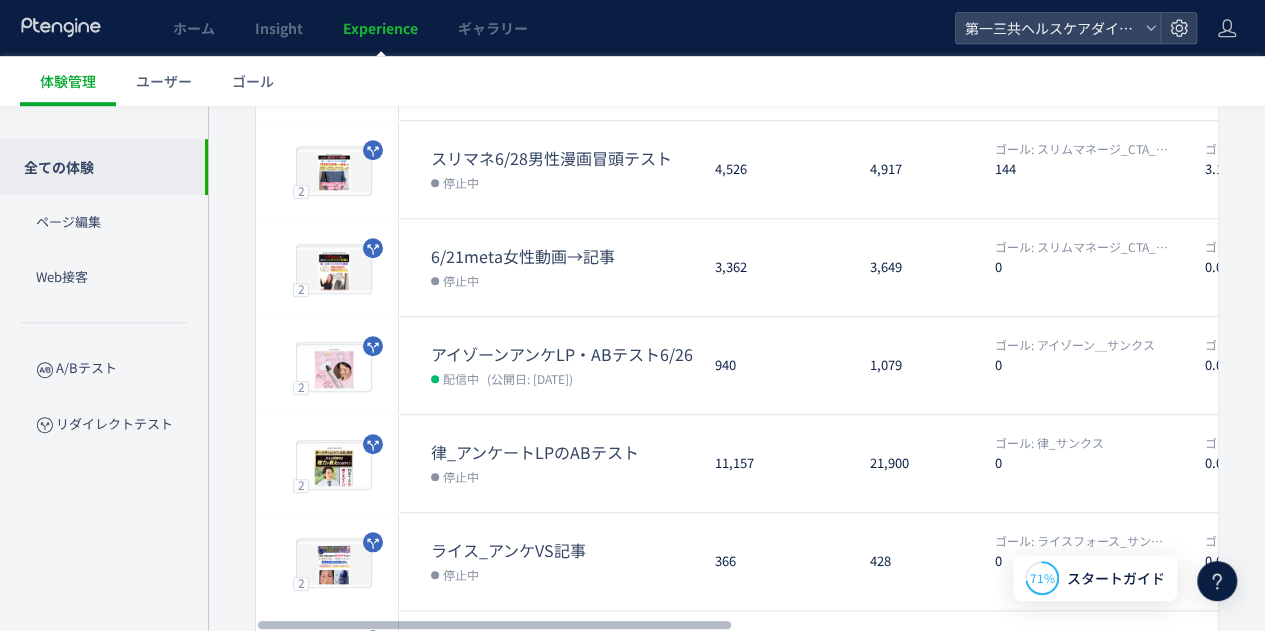 scroll, scrollTop: 785, scrollLeft: 0, axis: vertical 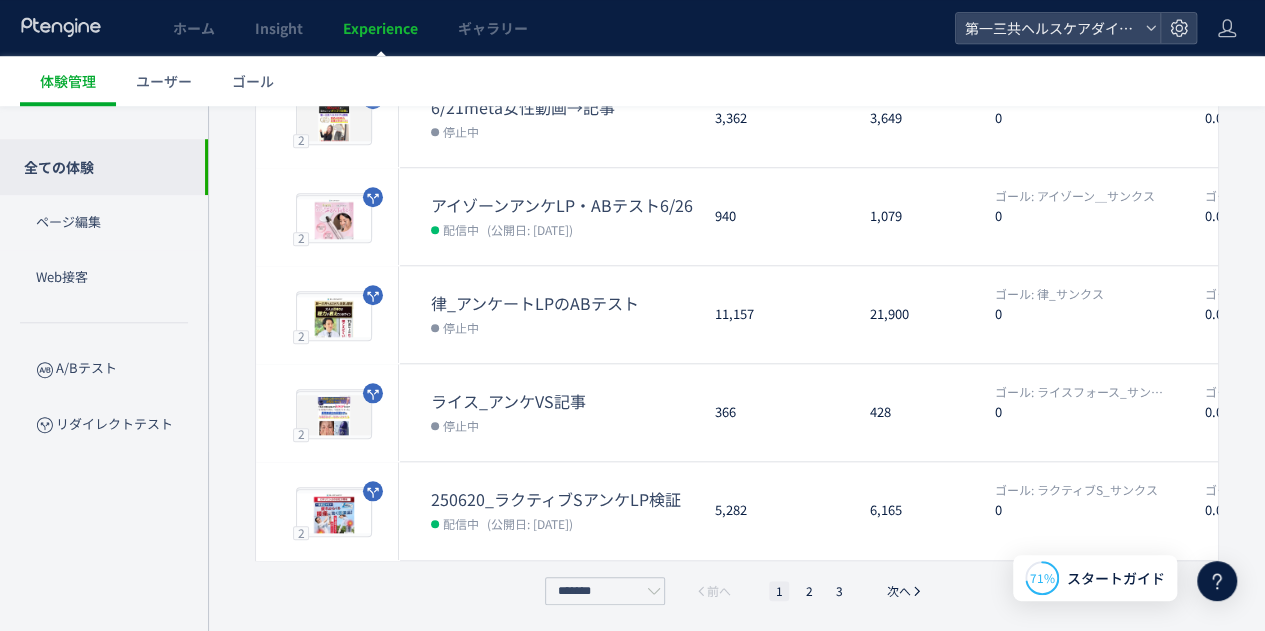 drag, startPoint x: 814, startPoint y: 585, endPoint x: 817, endPoint y: 571, distance: 14.3178215 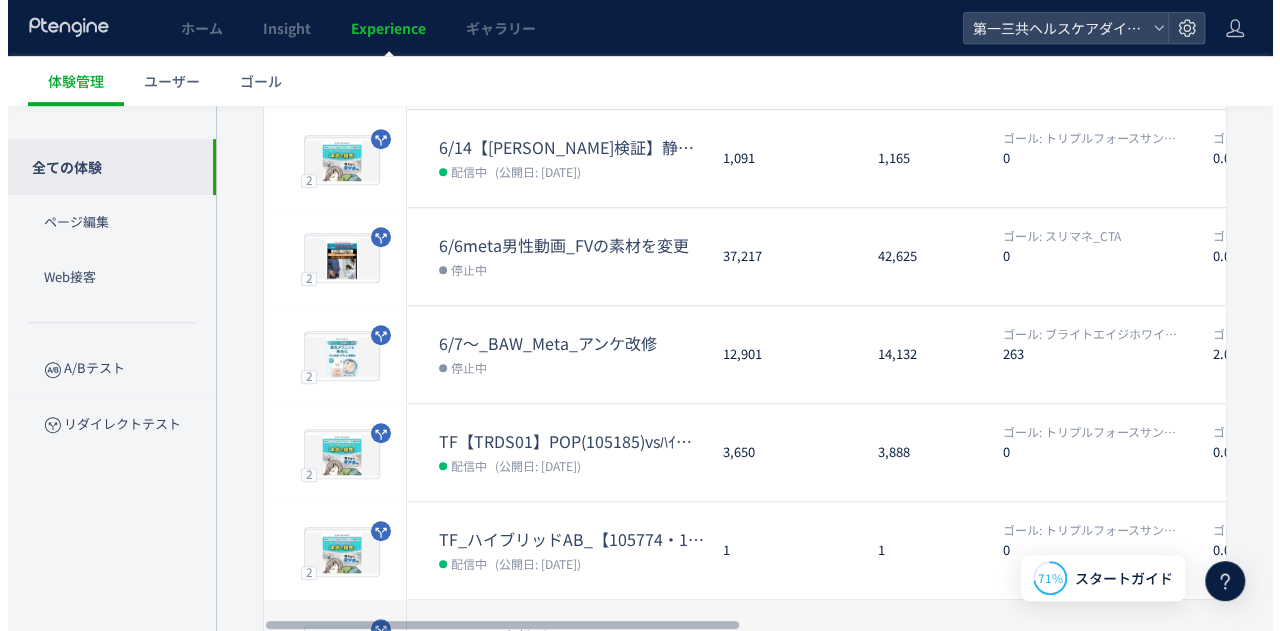 scroll, scrollTop: 348, scrollLeft: 0, axis: vertical 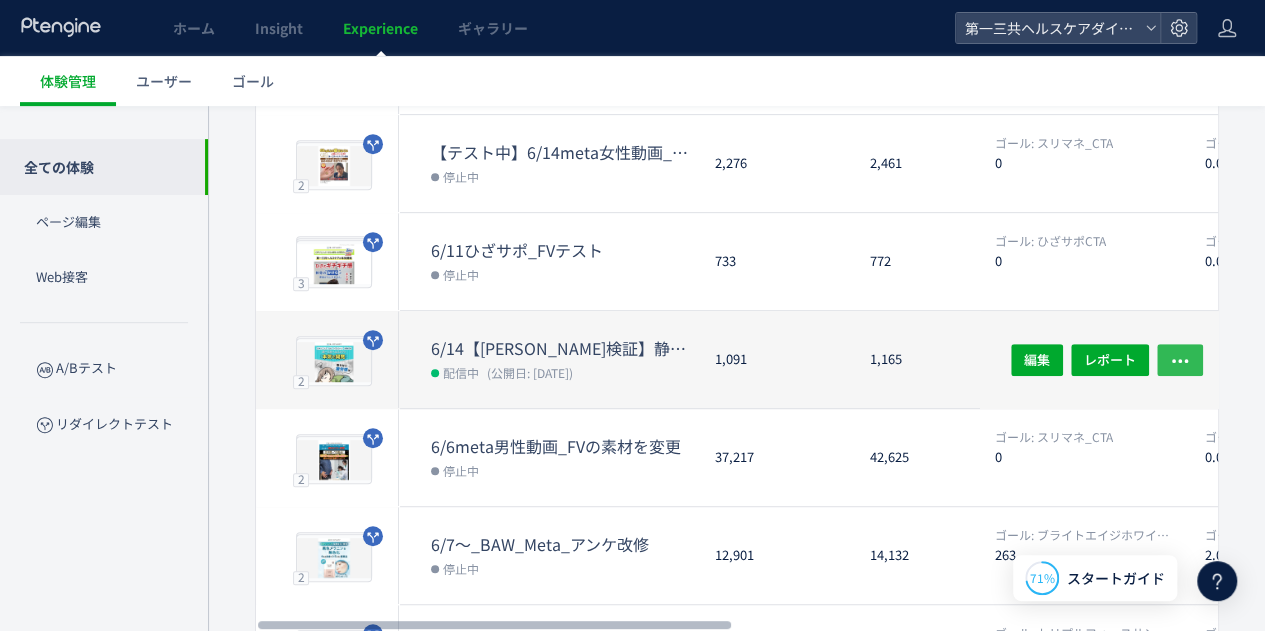 click 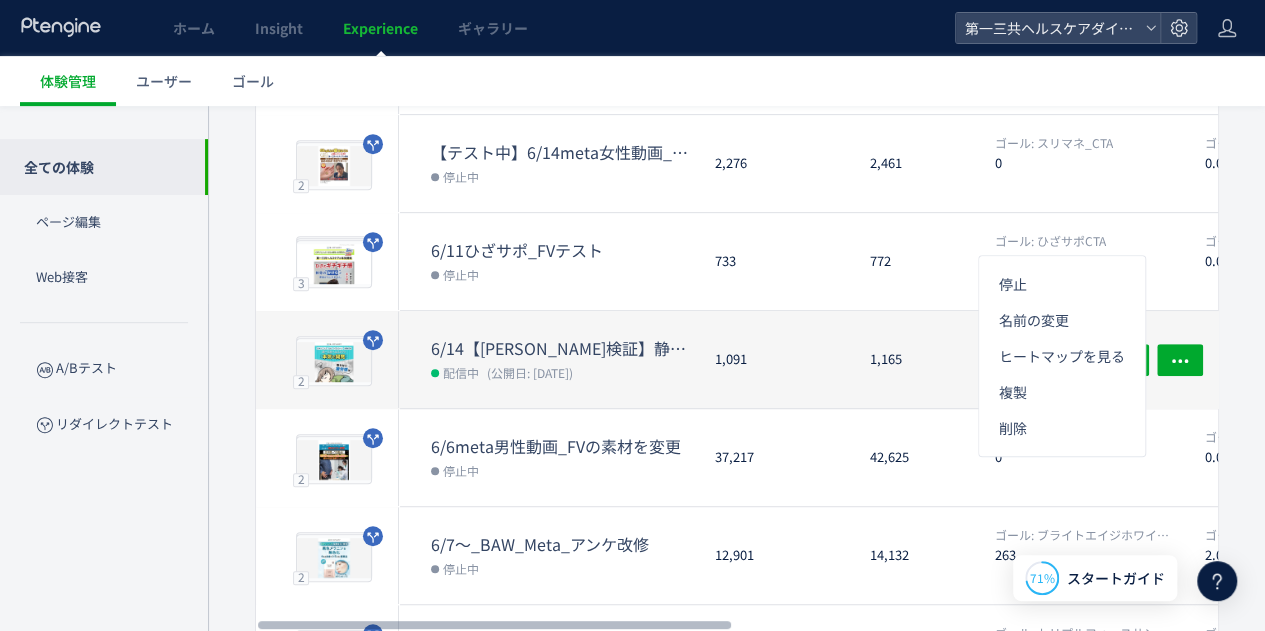 click on "1,165" 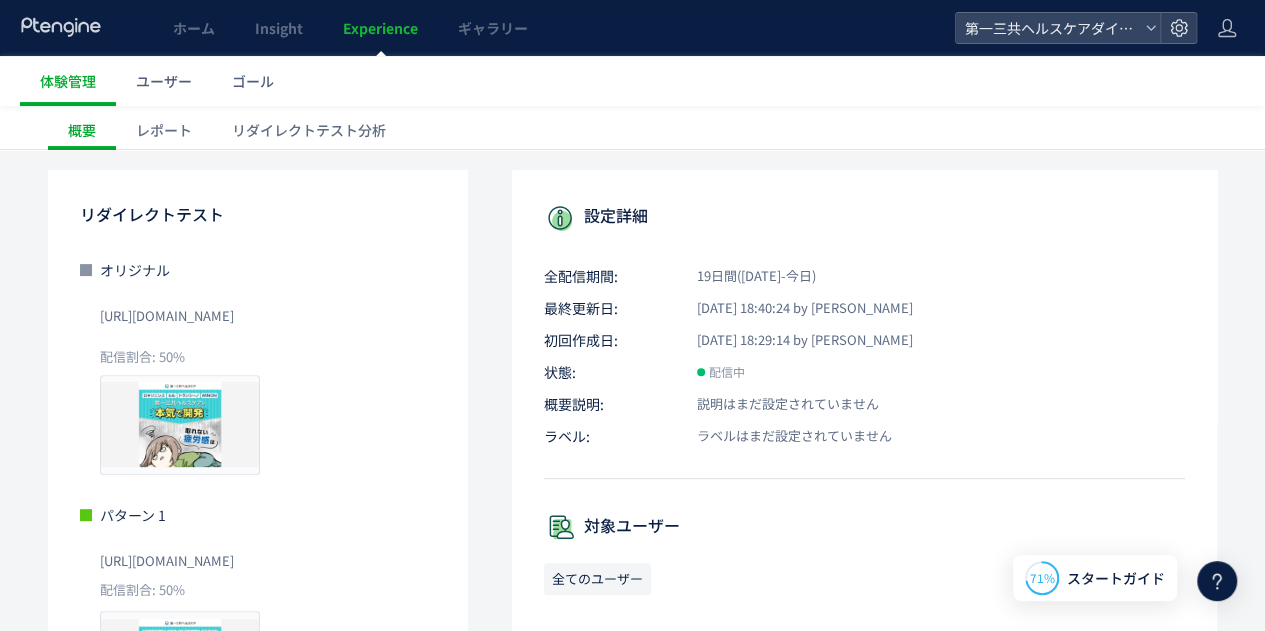 scroll, scrollTop: 138, scrollLeft: 0, axis: vertical 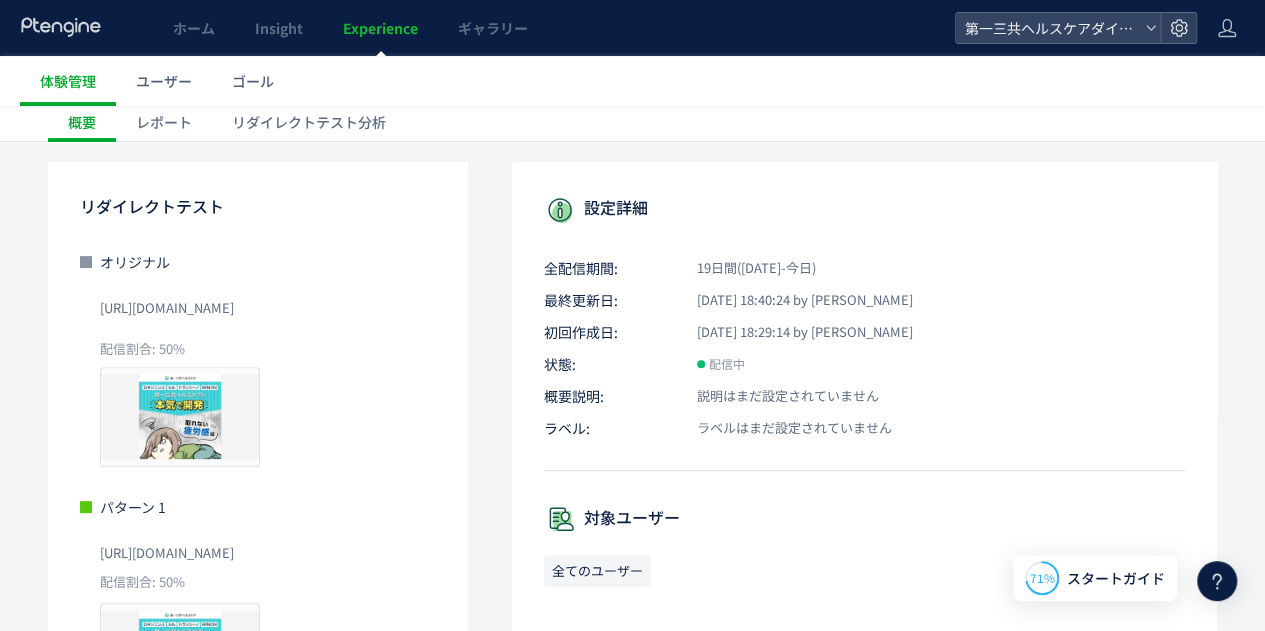 drag, startPoint x: 420, startPoint y: 306, endPoint x: 258, endPoint y: 304, distance: 162.01234 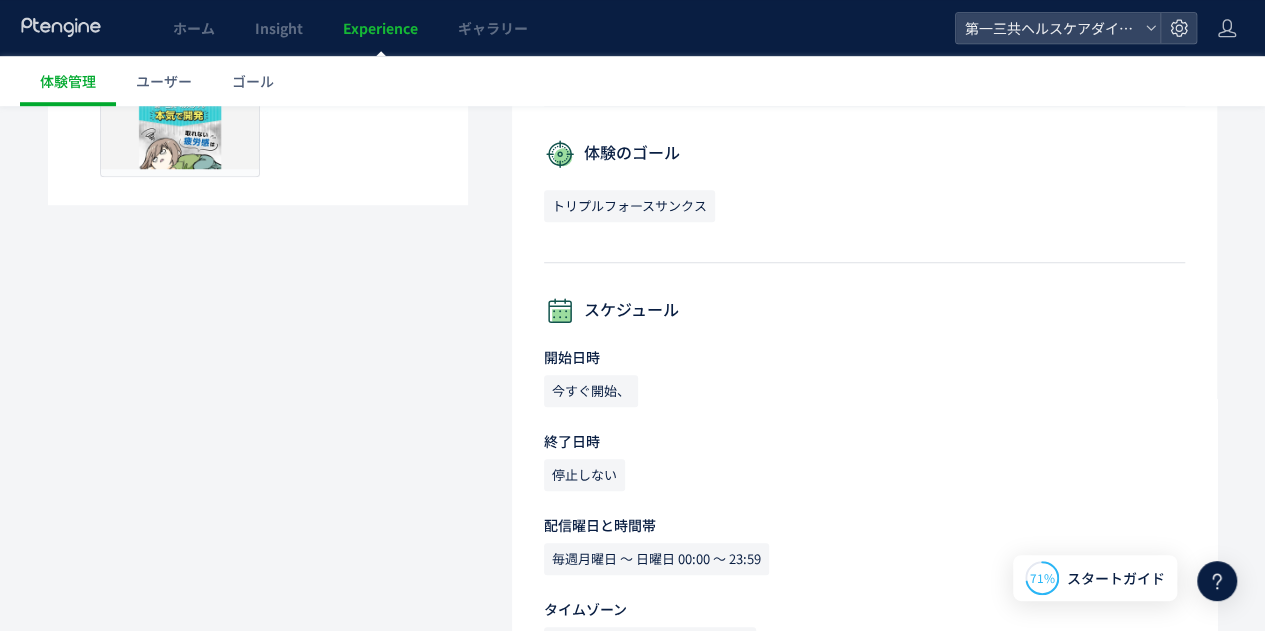 scroll, scrollTop: 649, scrollLeft: 0, axis: vertical 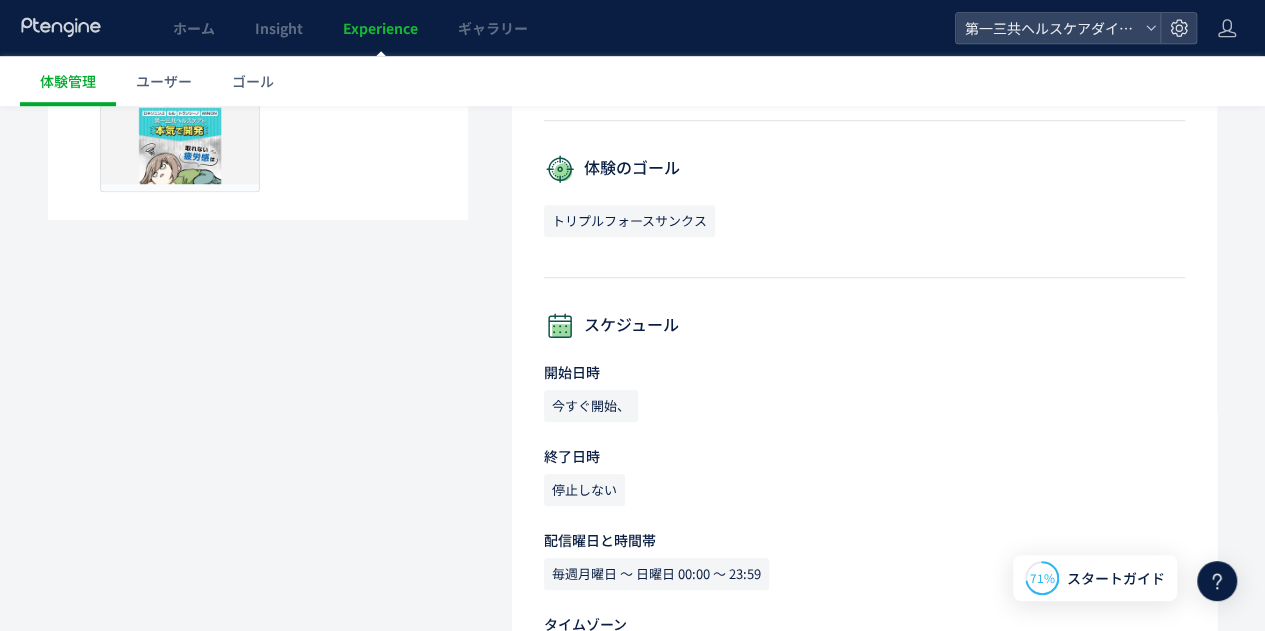 click on "停止しない" at bounding box center [584, 490] 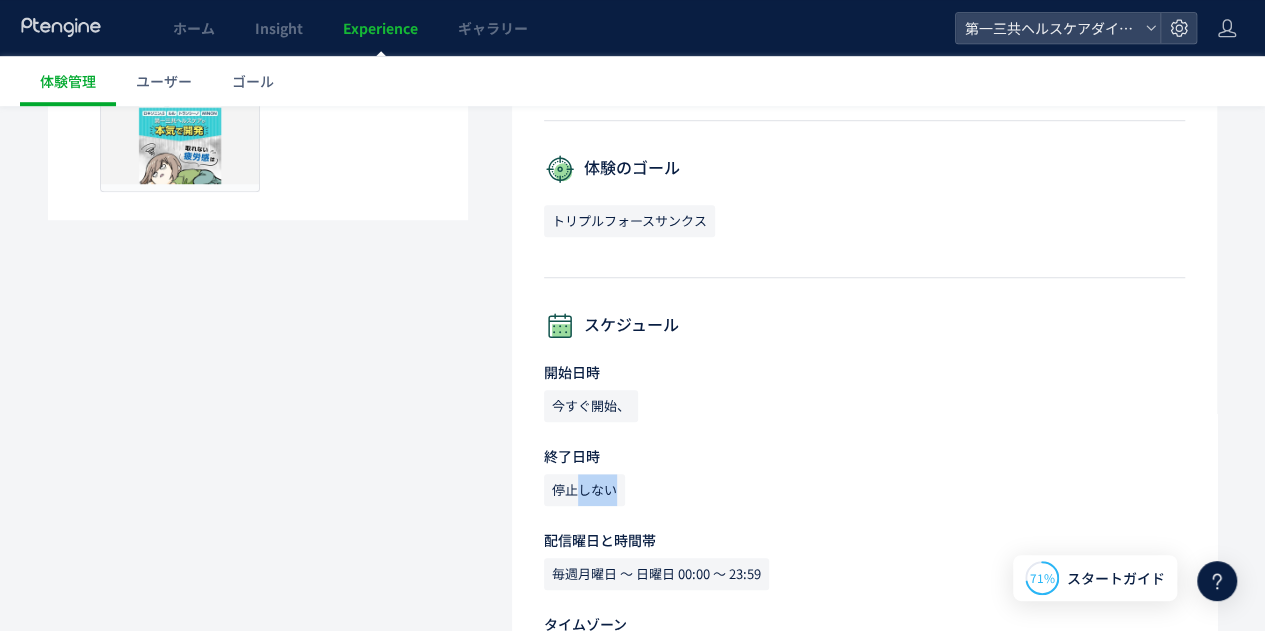 click on "停止しない" at bounding box center [584, 490] 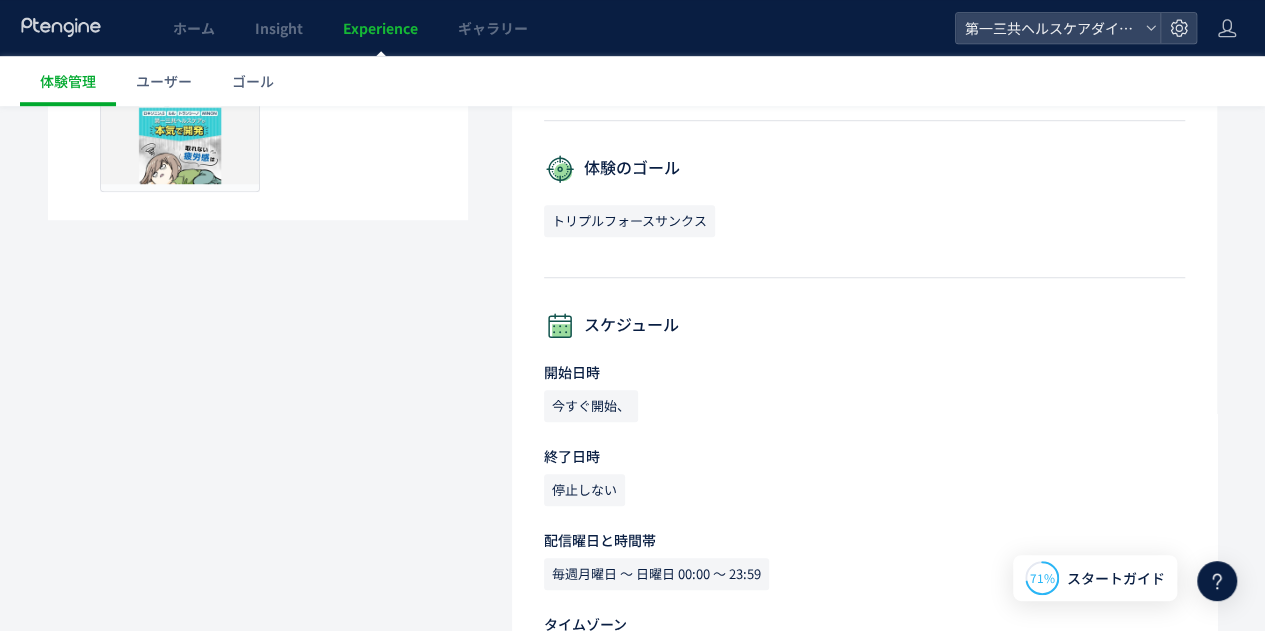 click on "設定詳細 全配信期間: 19日間([DATE]-今日) 最終更新日:  [DATE] 18:40:24 by 天野 初回作成日: [DATE] 18:29:14 by 天野 状態: 配信中 概要説明: 説明はまだ設定されていません ラベル: ラベルはまだ設定されていません  対象ユーザー 全てのユーザー  体験のゴール トリプルフォースサンクス  スケジュール​ 開始日時 今すぐ開始、 終了日時 停止しない 配信曜日と時間帯 毎週月曜日 〜 日曜日 00:00 〜 23:59  タイムゾーン (GTM [GEOGRAPHIC_DATA]/[GEOGRAPHIC_DATA])" at bounding box center [864, 182] 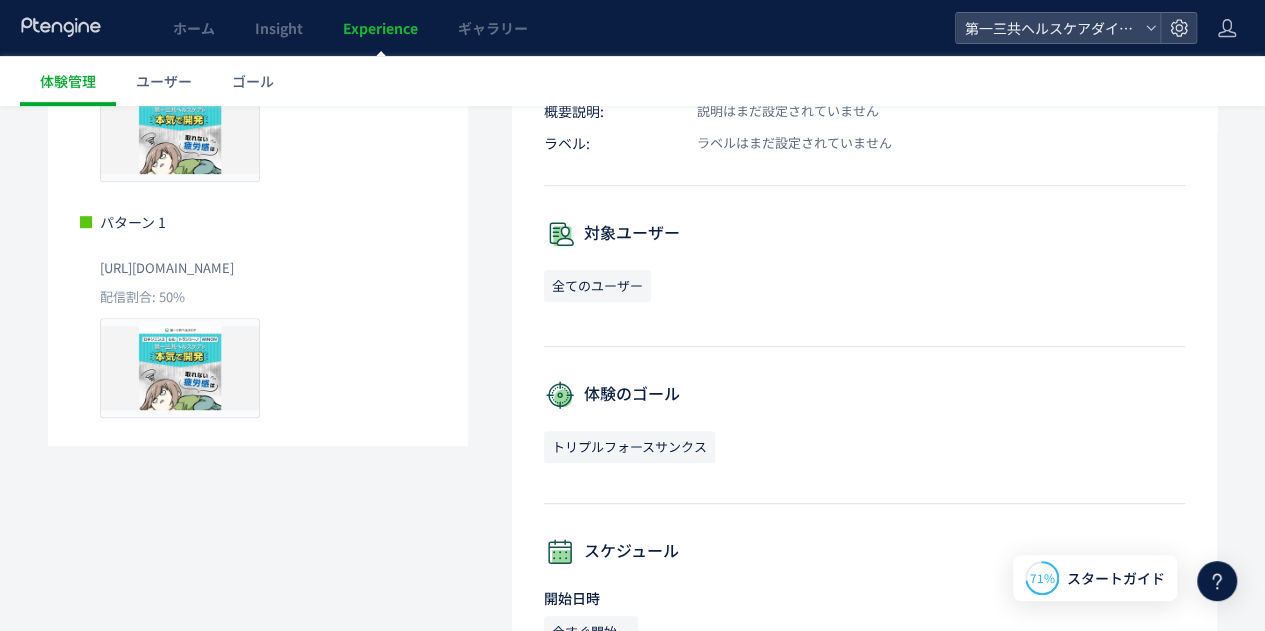 scroll, scrollTop: 422, scrollLeft: 0, axis: vertical 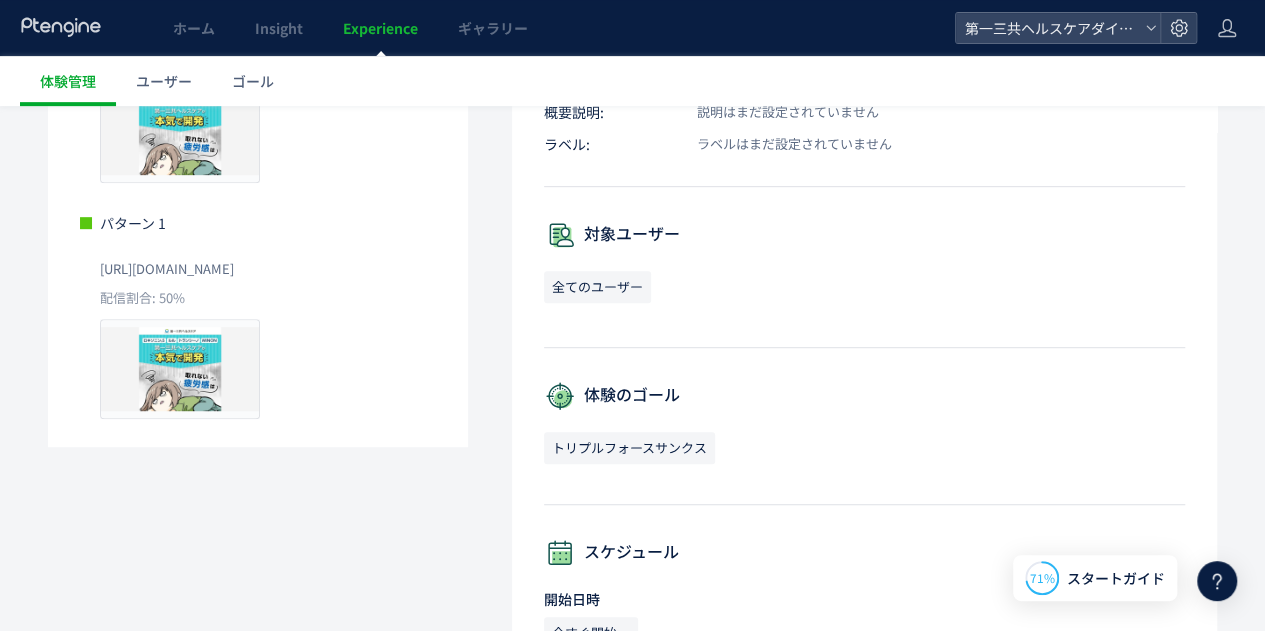 click on "Experience" at bounding box center [380, 28] 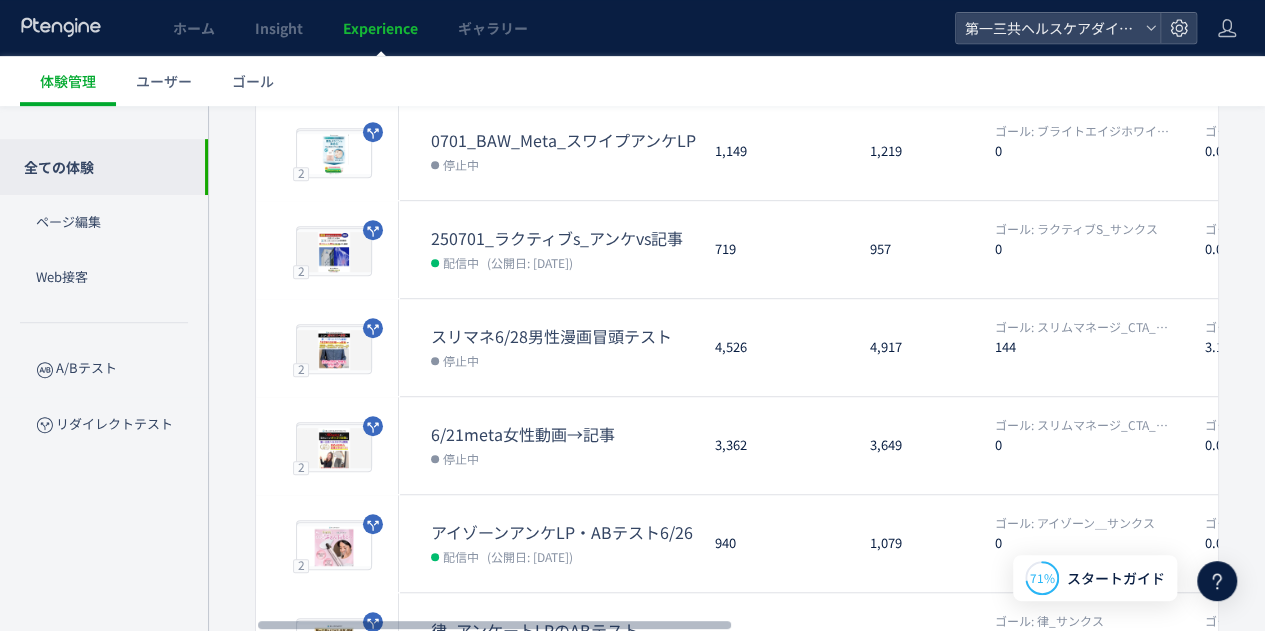 scroll, scrollTop: 785, scrollLeft: 0, axis: vertical 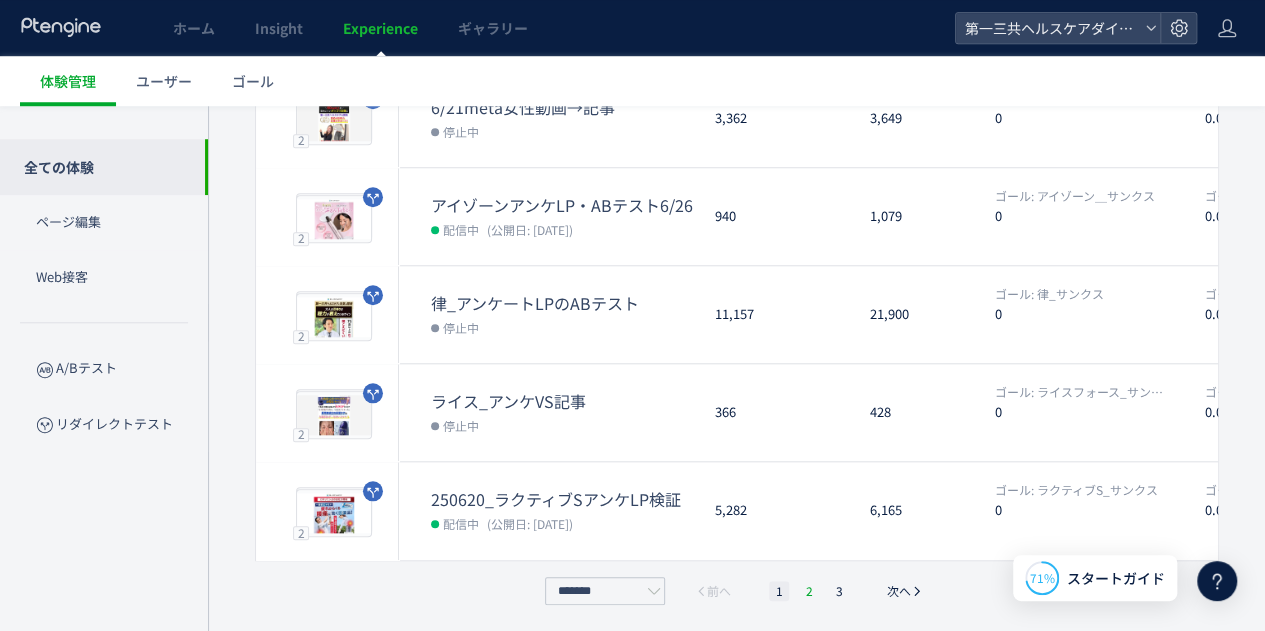 click on "2" 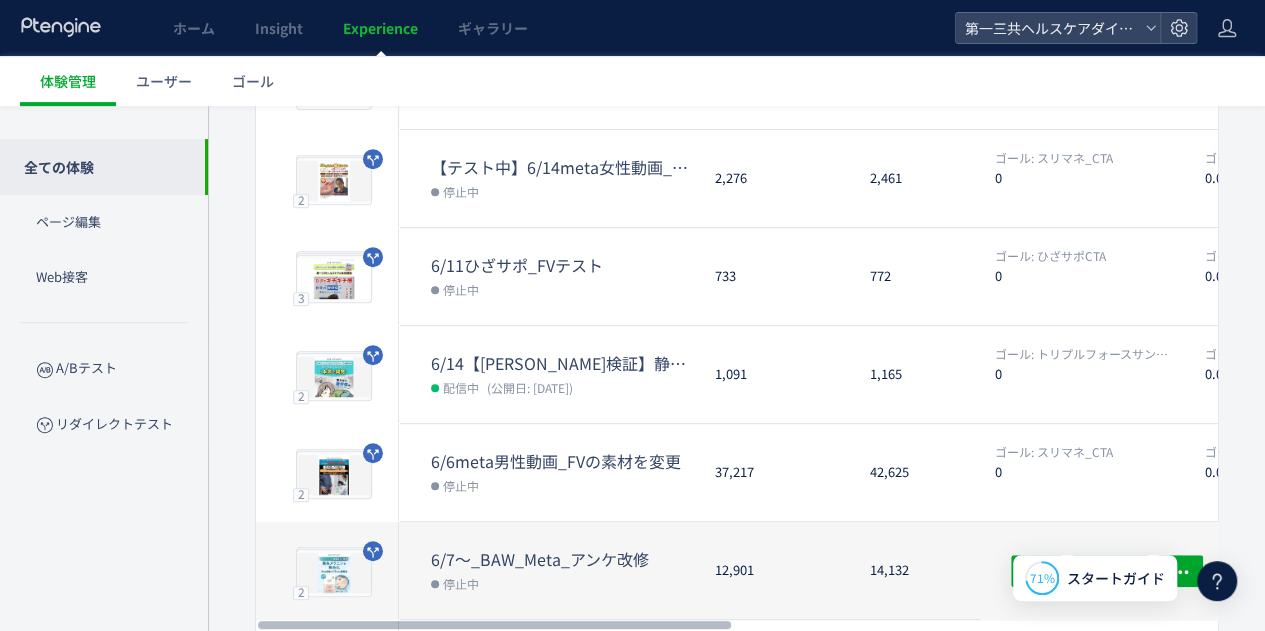 scroll, scrollTop: 332, scrollLeft: 0, axis: vertical 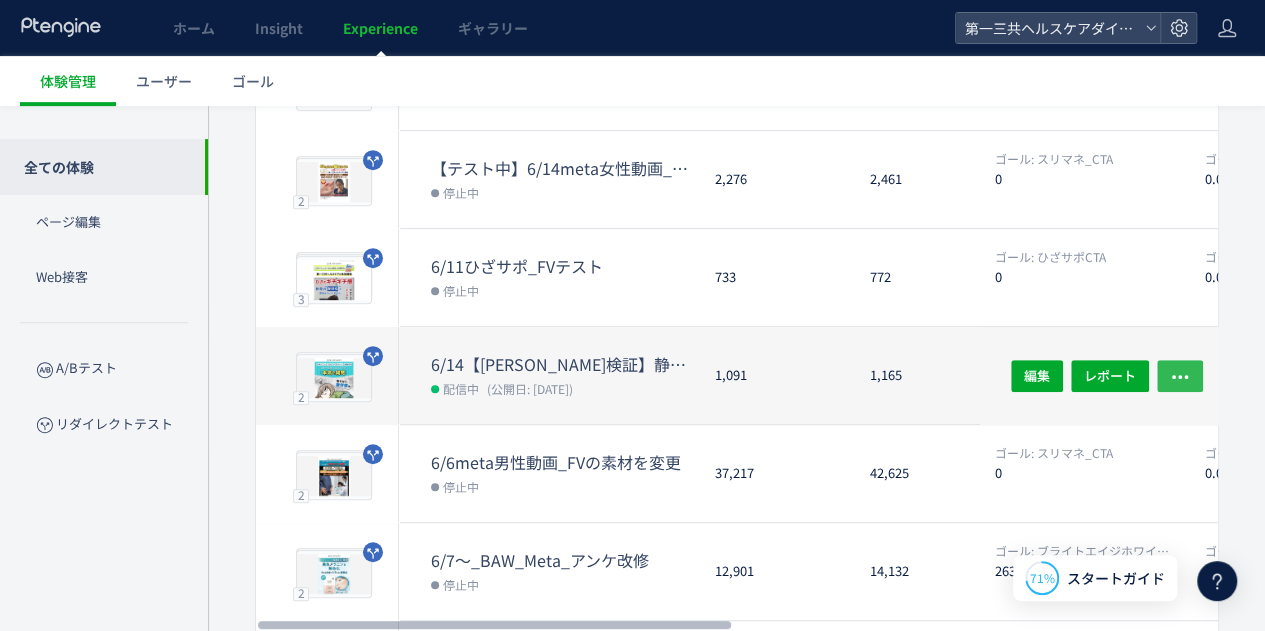 click 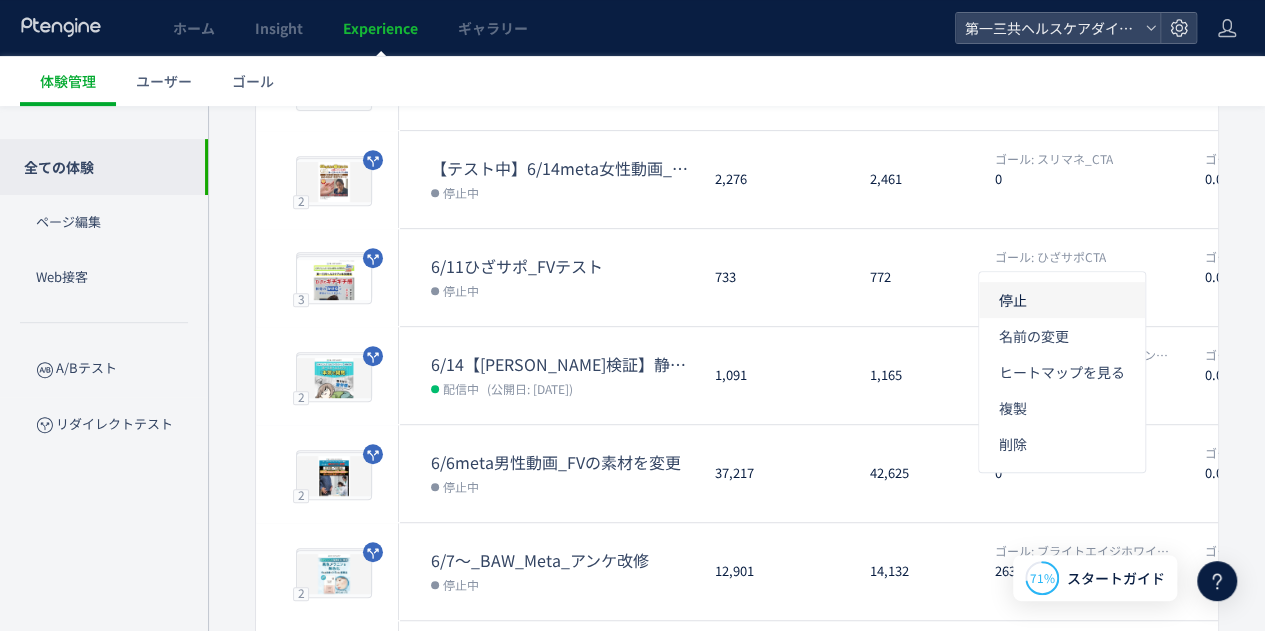 click on "停止" 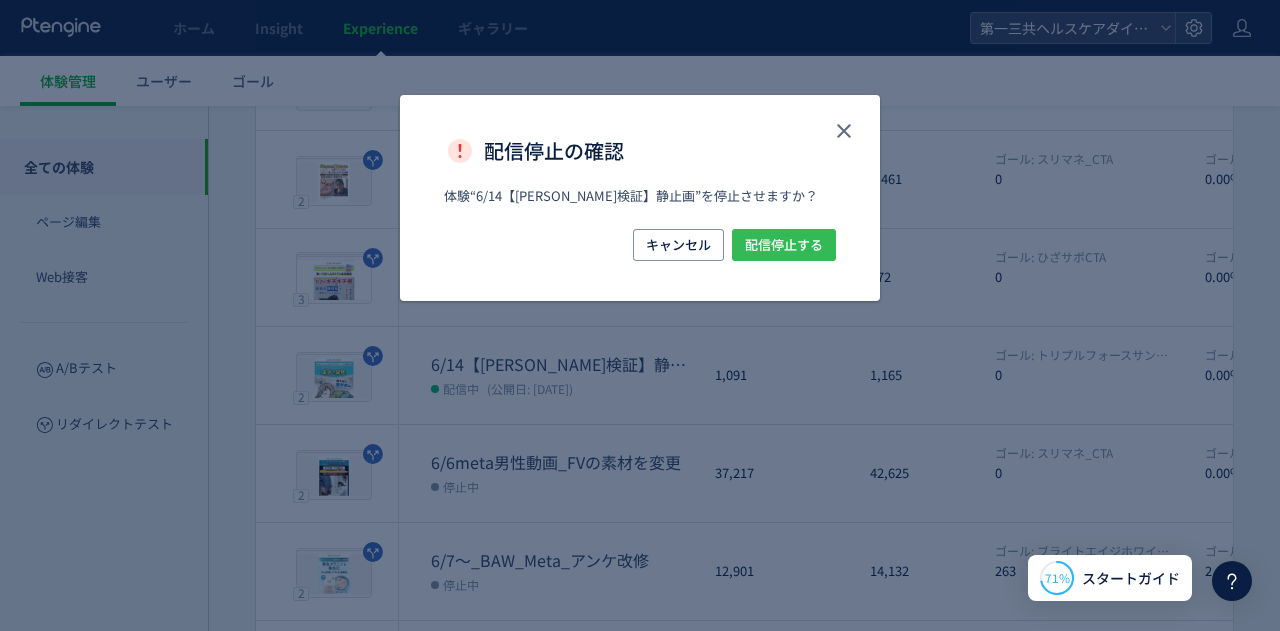 click on "配信停止する" at bounding box center [784, 245] 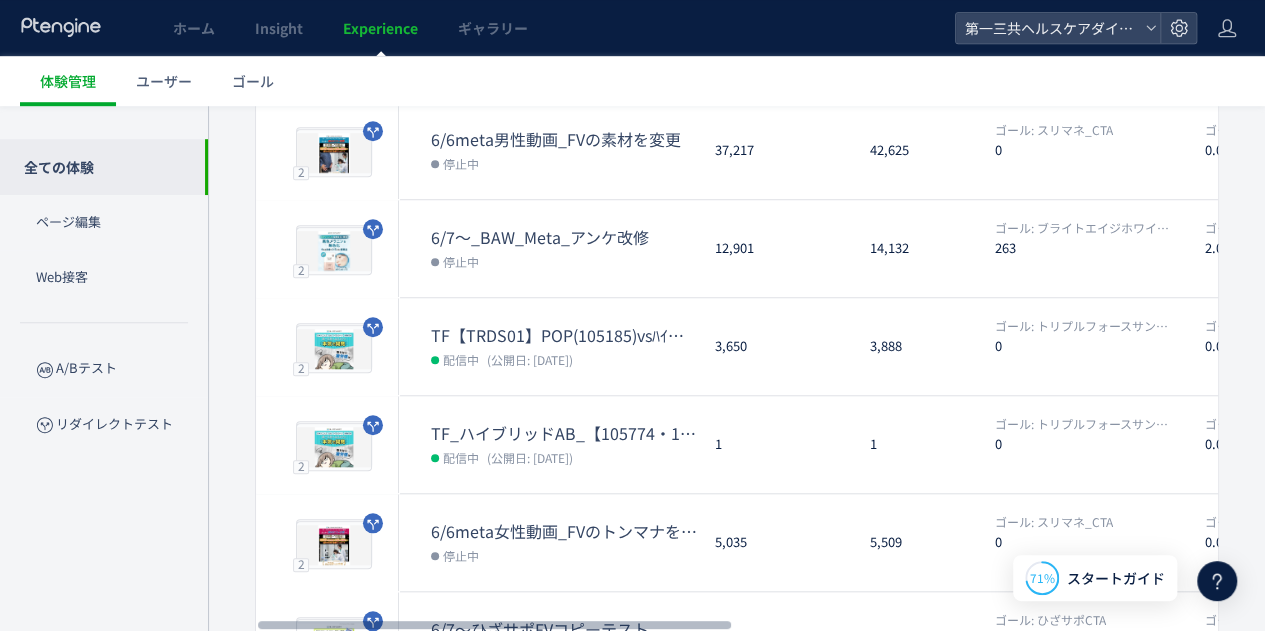 scroll, scrollTop: 785, scrollLeft: 0, axis: vertical 